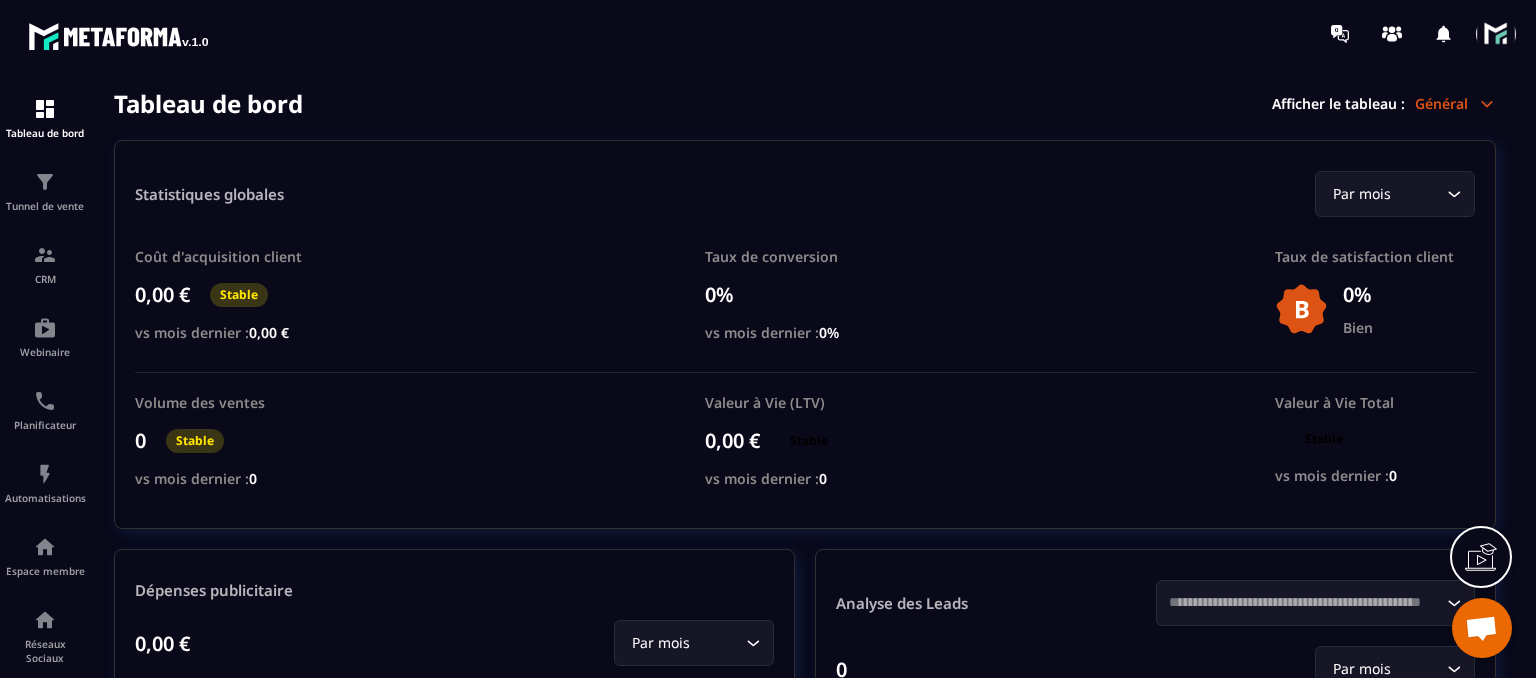 scroll, scrollTop: 0, scrollLeft: 0, axis: both 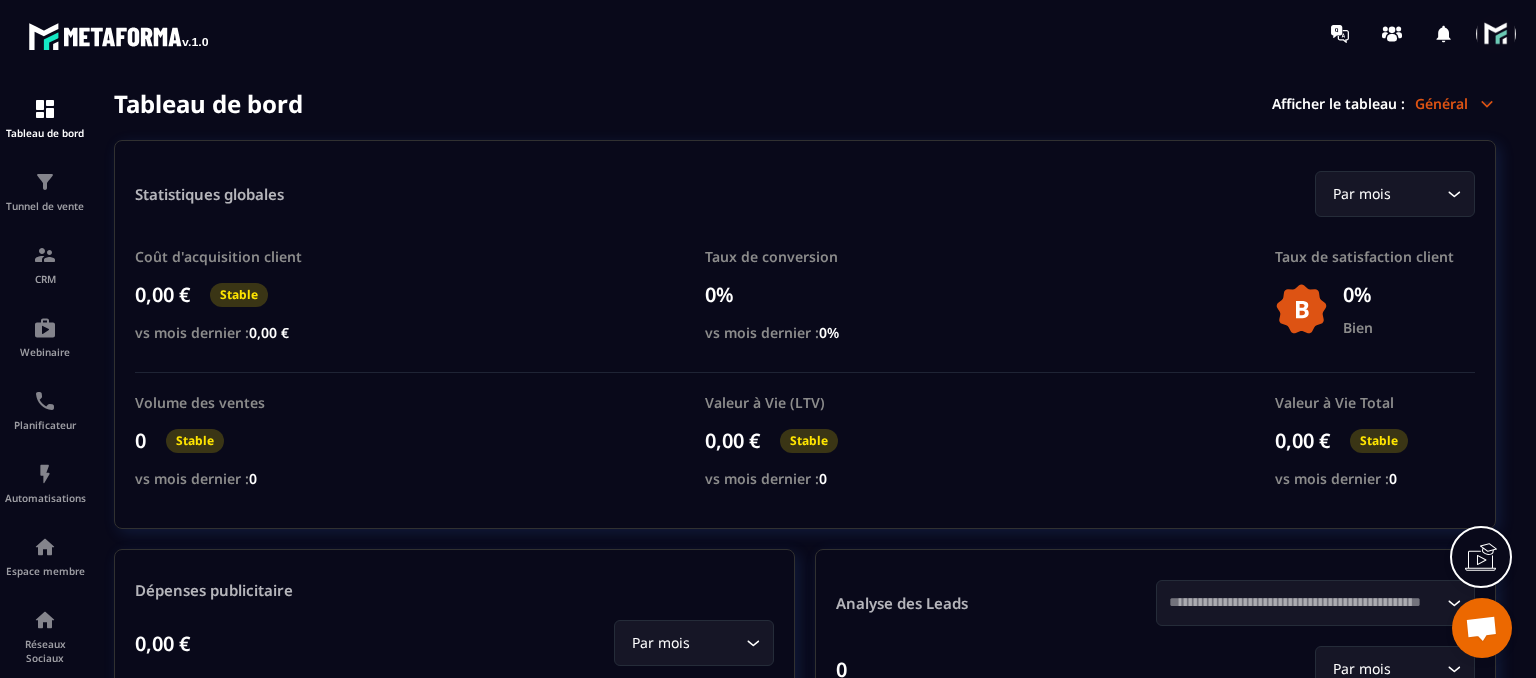 click at bounding box center [1481, 630] 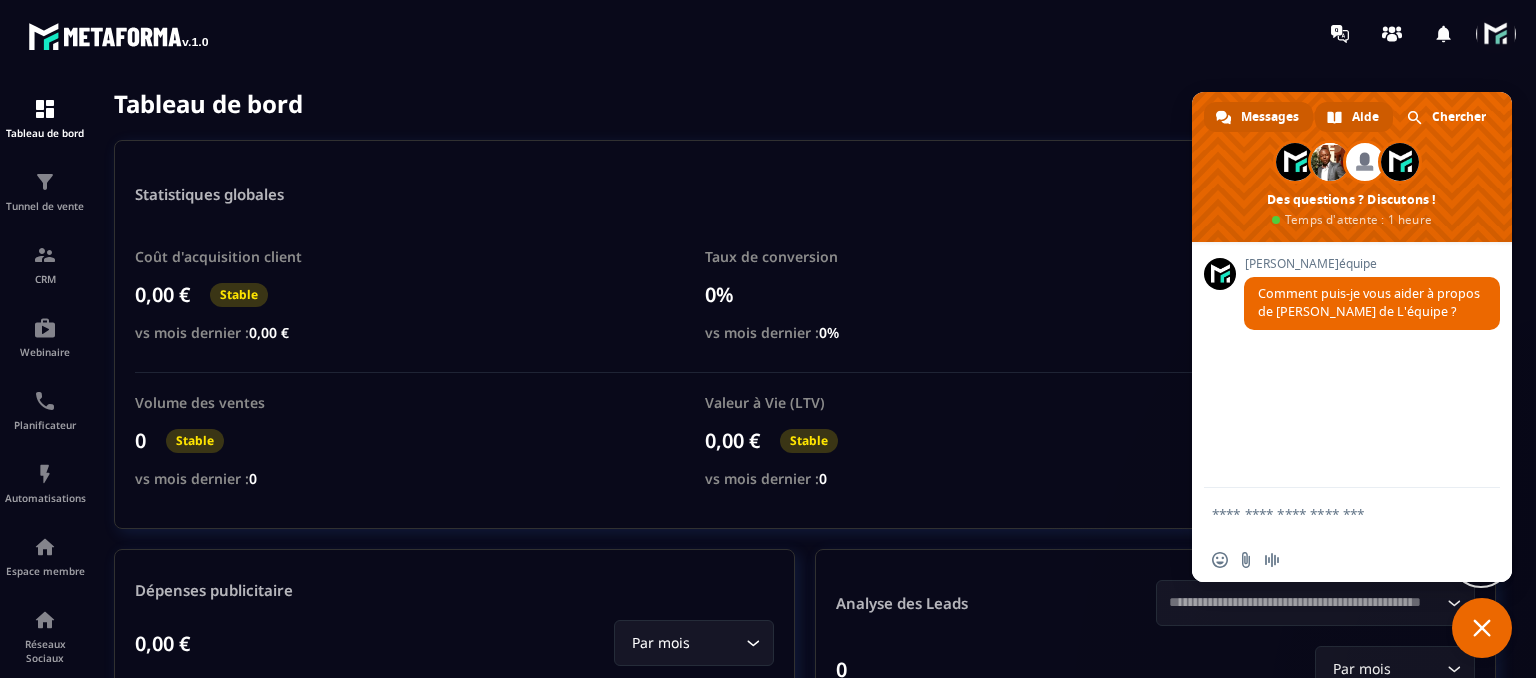 click on "Aide" at bounding box center [1354, 117] 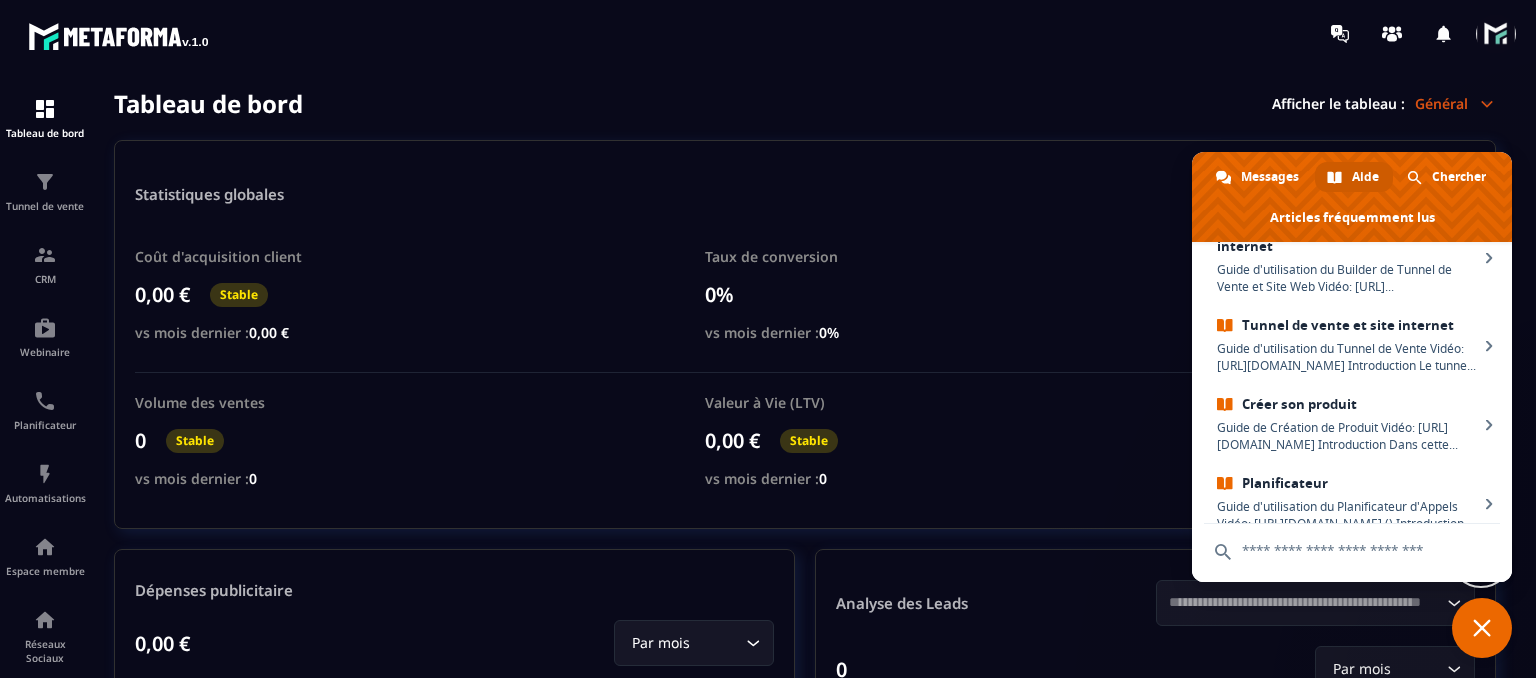scroll, scrollTop: 0, scrollLeft: 0, axis: both 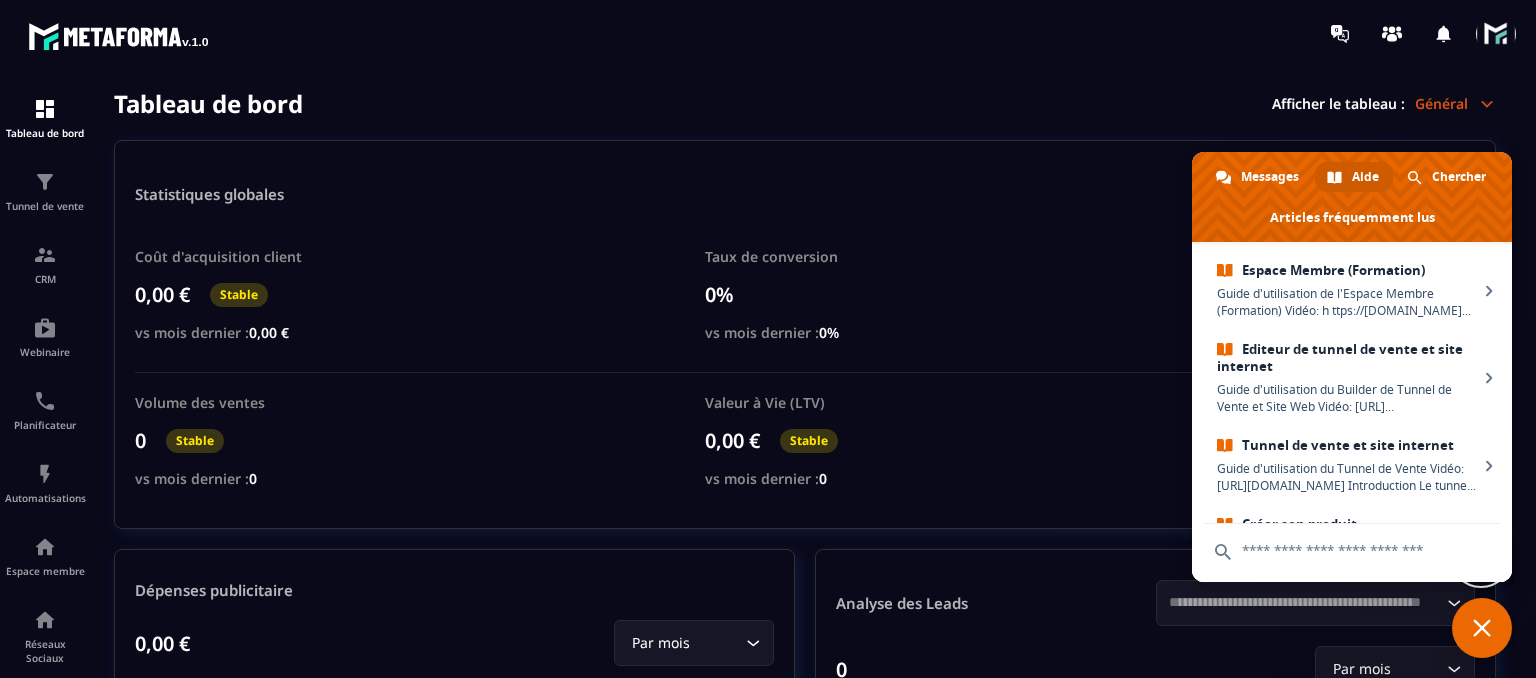 click at bounding box center (1482, 628) 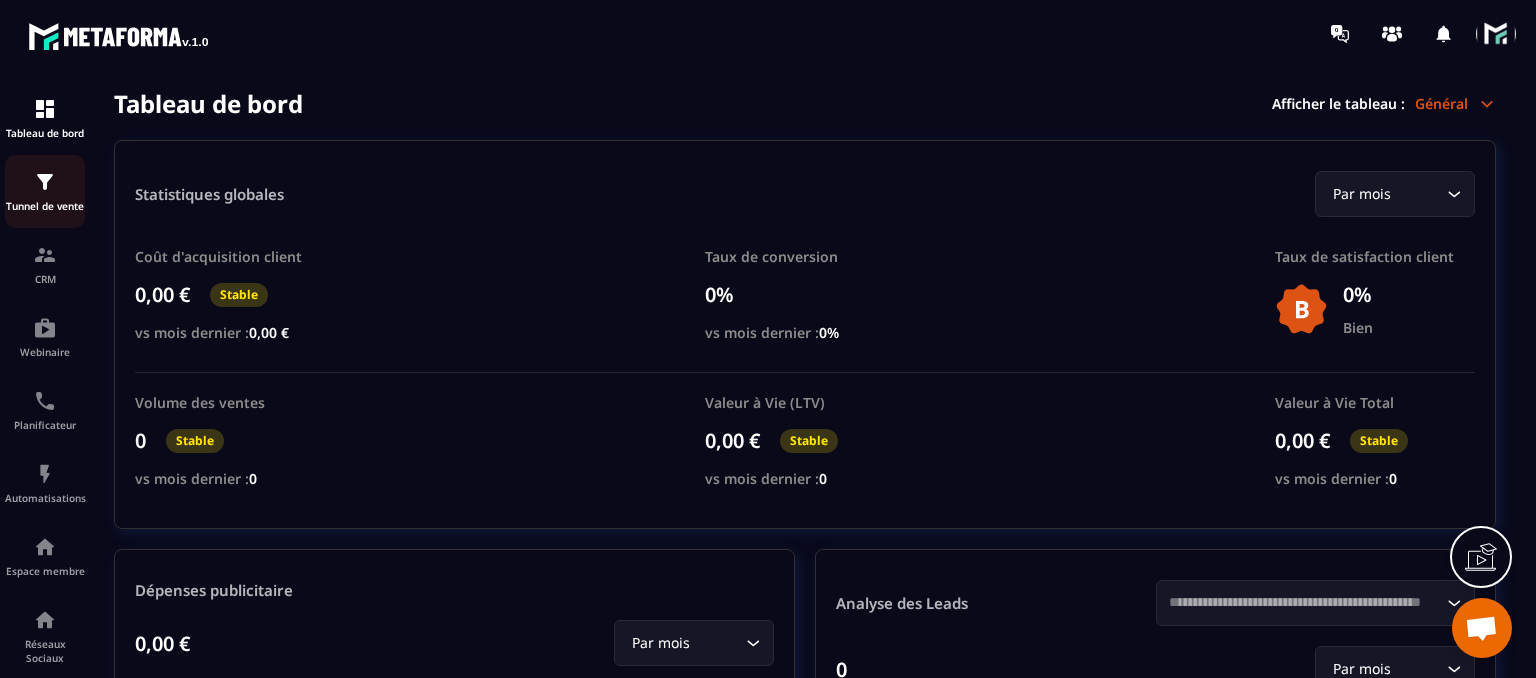 click on "Tunnel de vente" at bounding box center [45, 191] 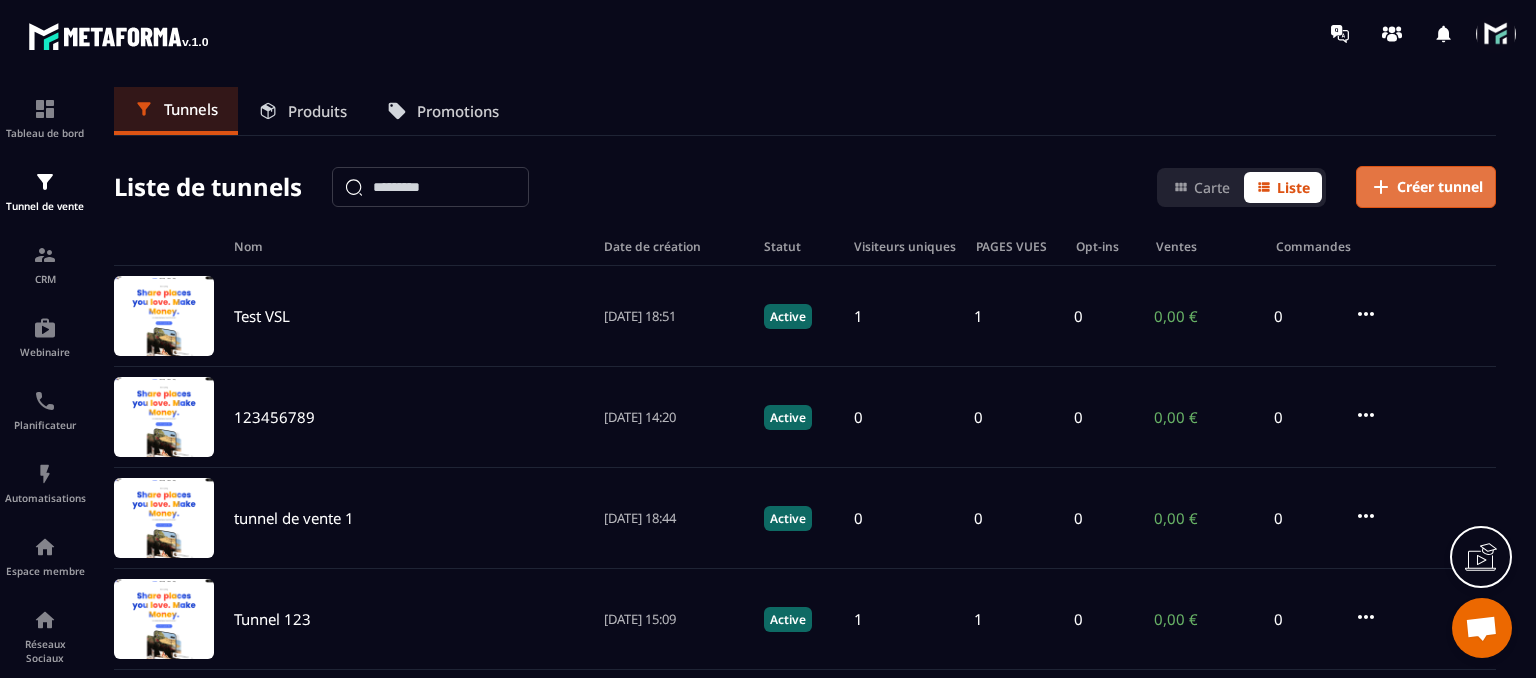 click on "Créer tunnel" at bounding box center (1440, 187) 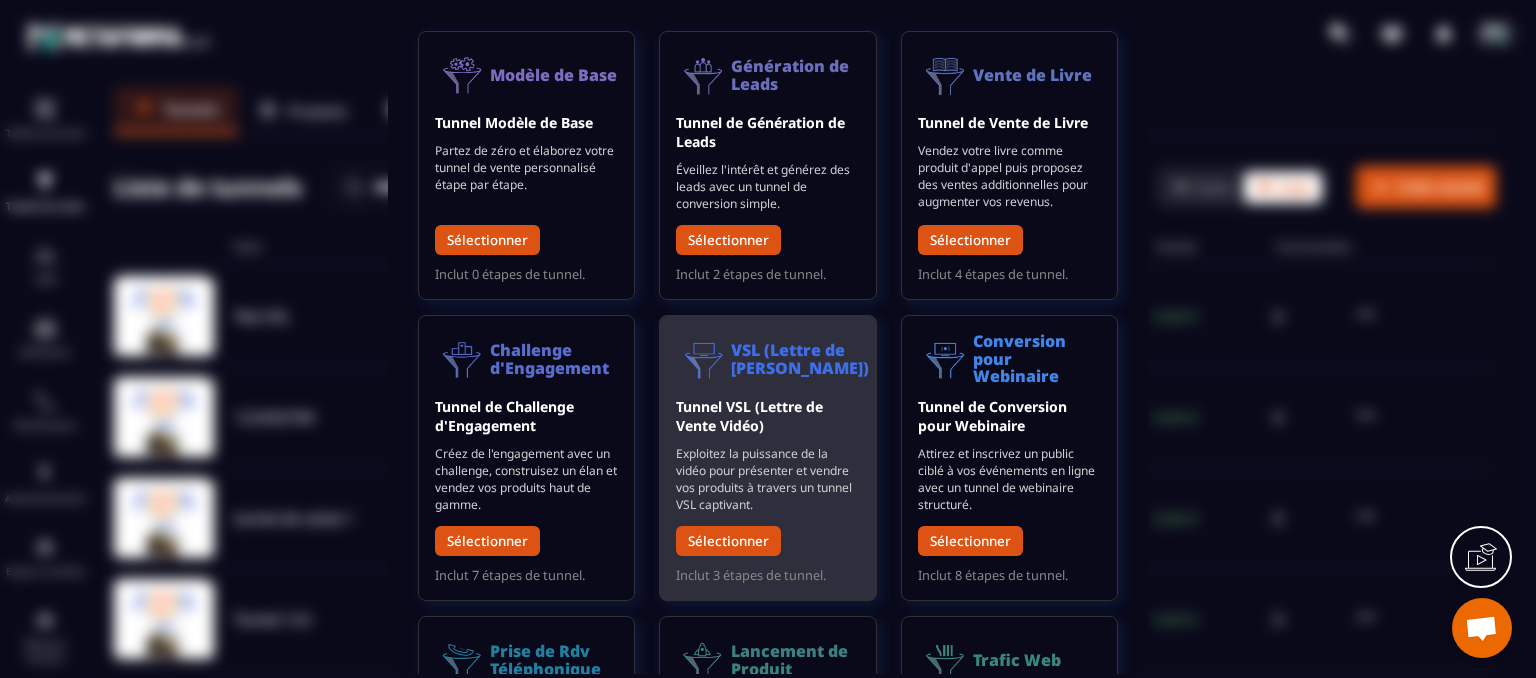 scroll, scrollTop: 0, scrollLeft: 0, axis: both 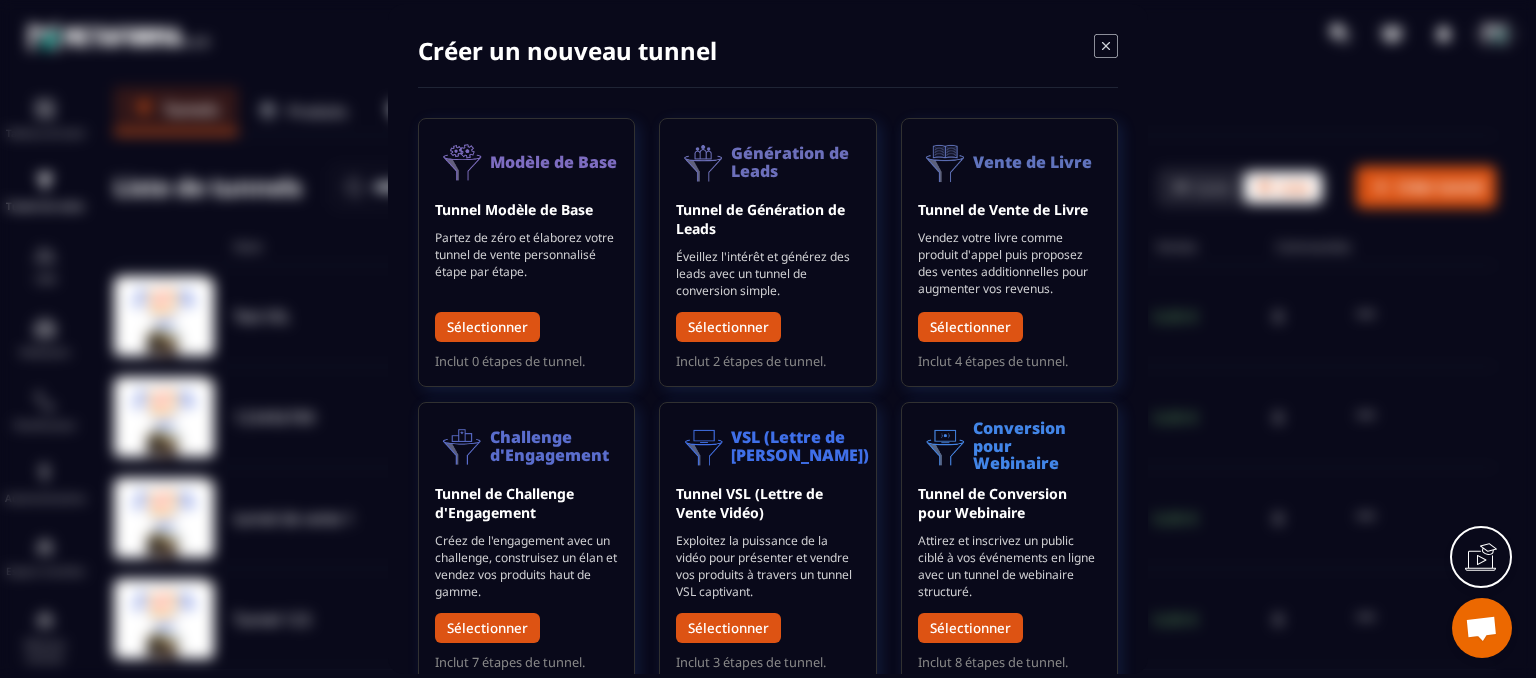 click 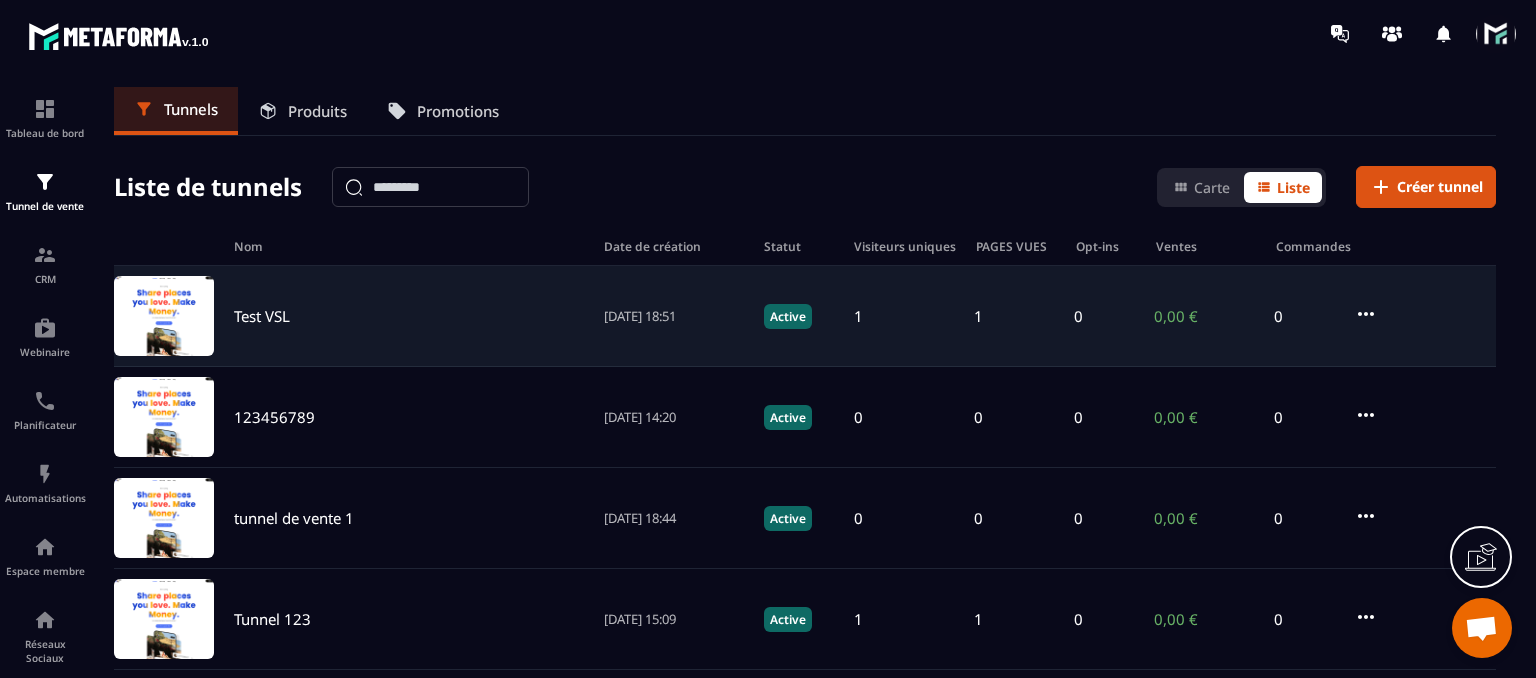 click on "Test VSL" at bounding box center (262, 316) 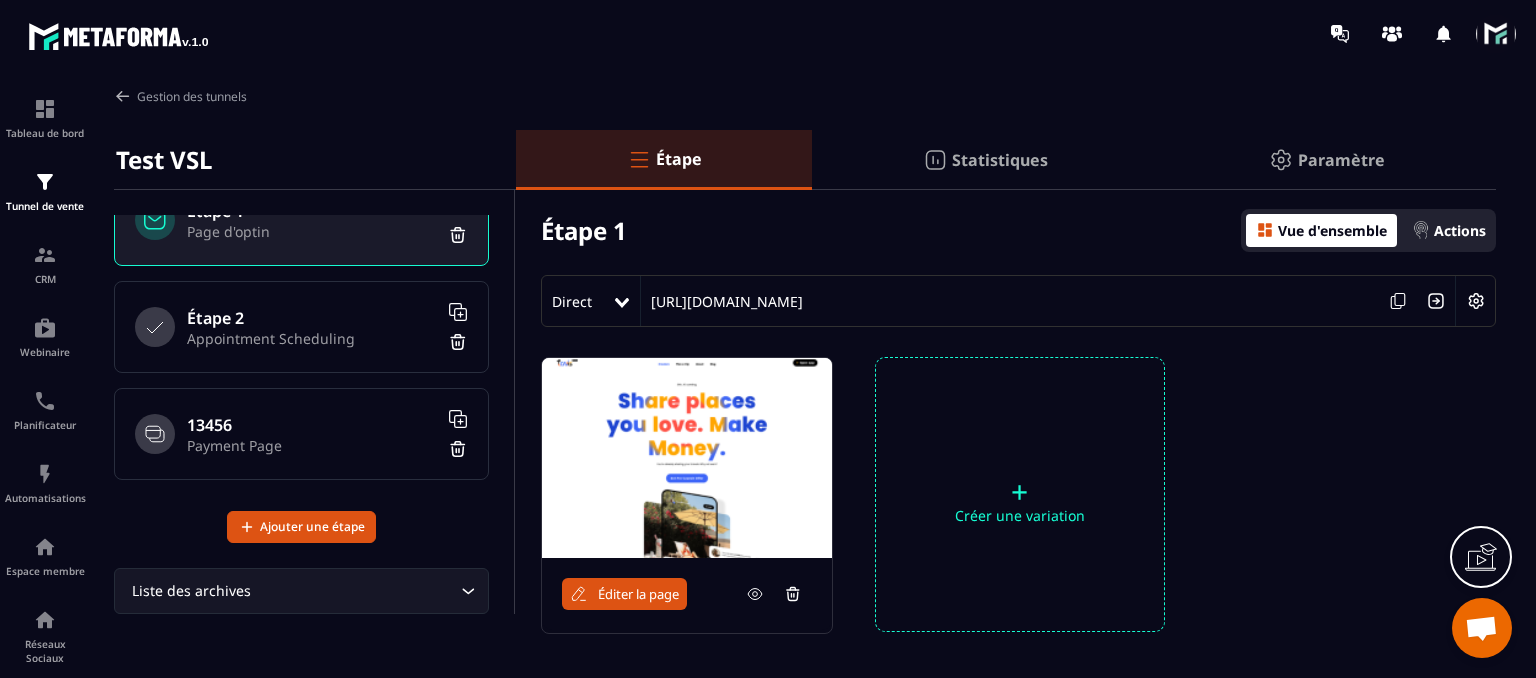 scroll, scrollTop: 0, scrollLeft: 0, axis: both 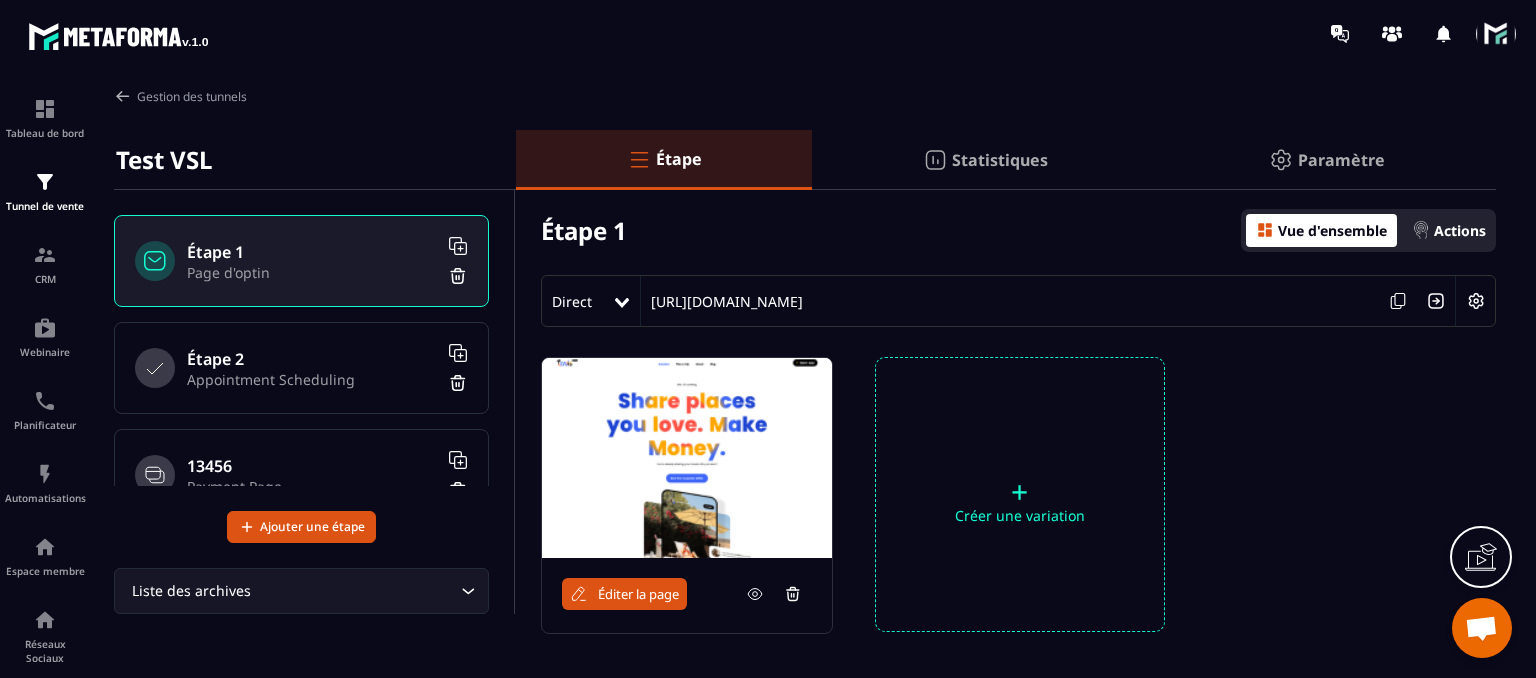 click on "Étape 2 Appointment Scheduling" at bounding box center (301, 368) 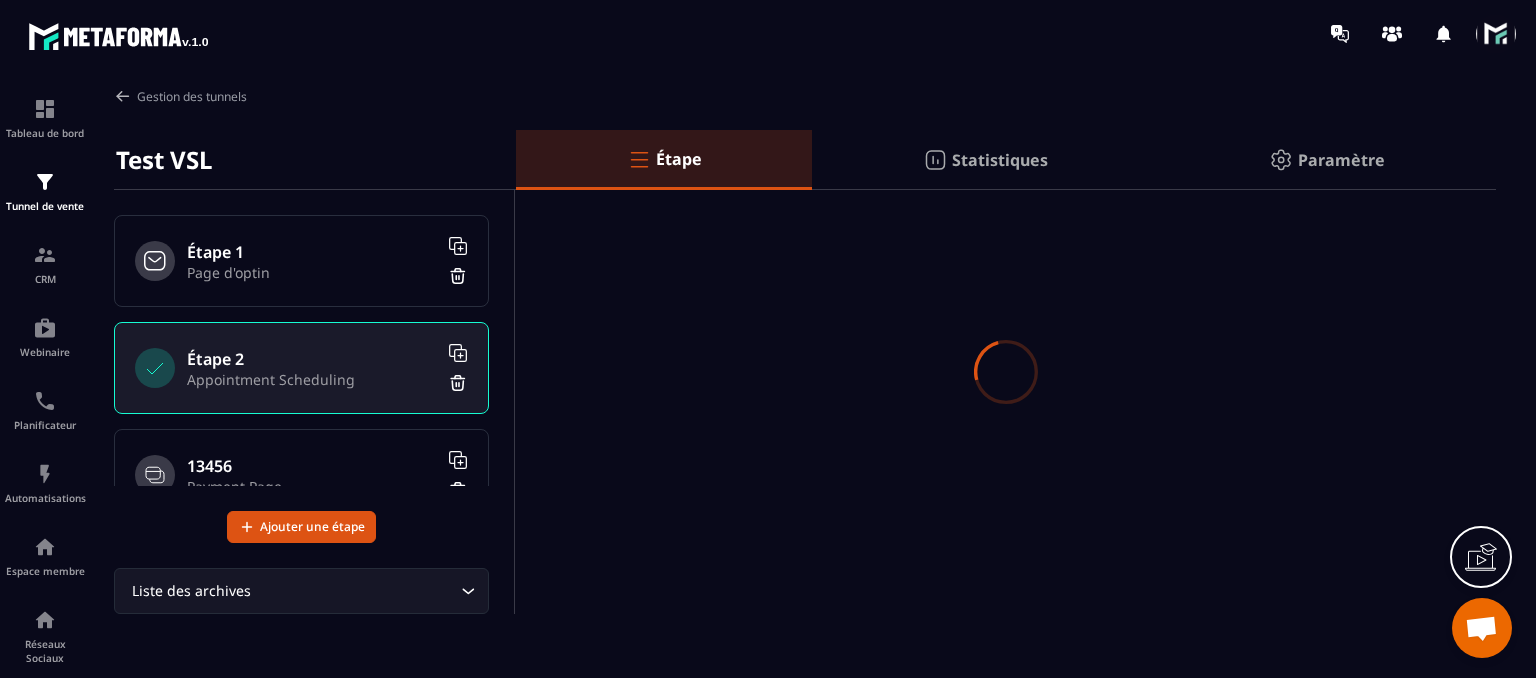 click on "13456 Payment Page" at bounding box center [301, 475] 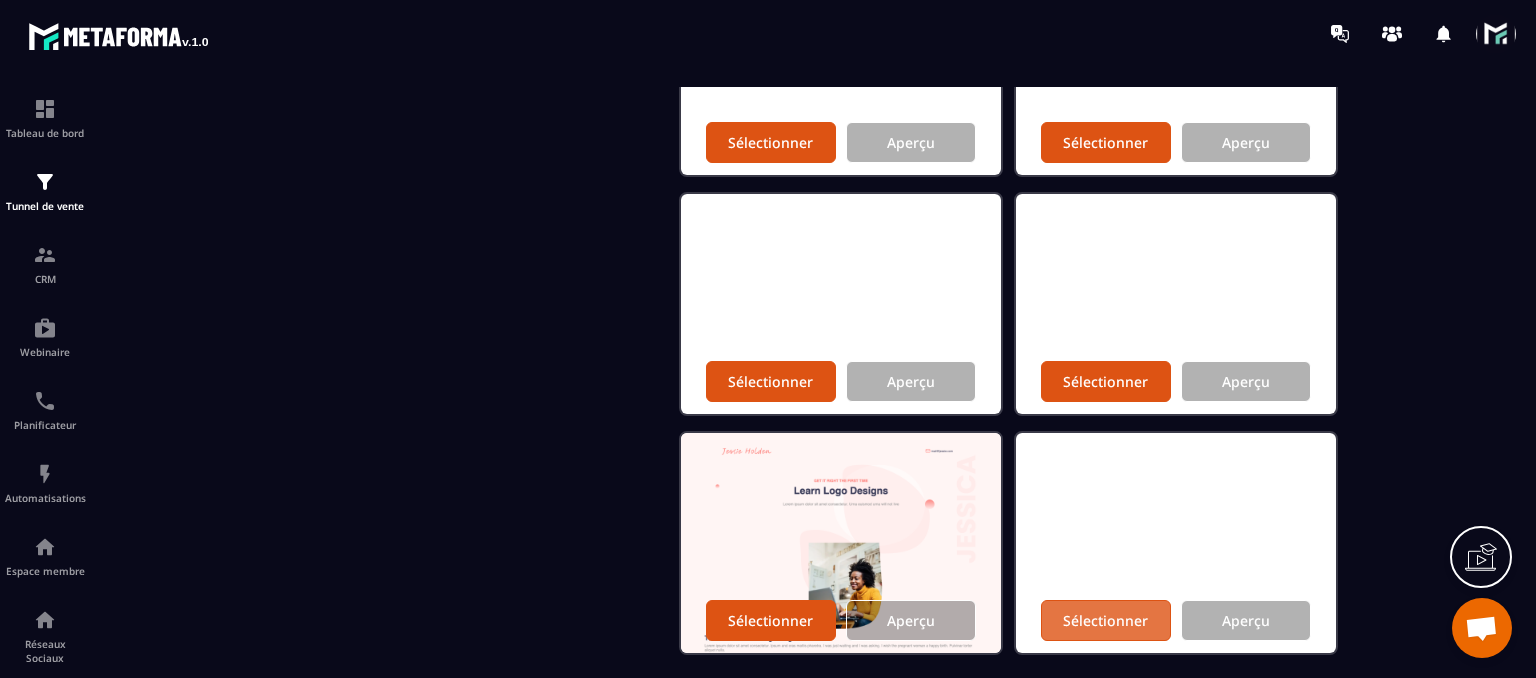 scroll, scrollTop: 36, scrollLeft: 0, axis: vertical 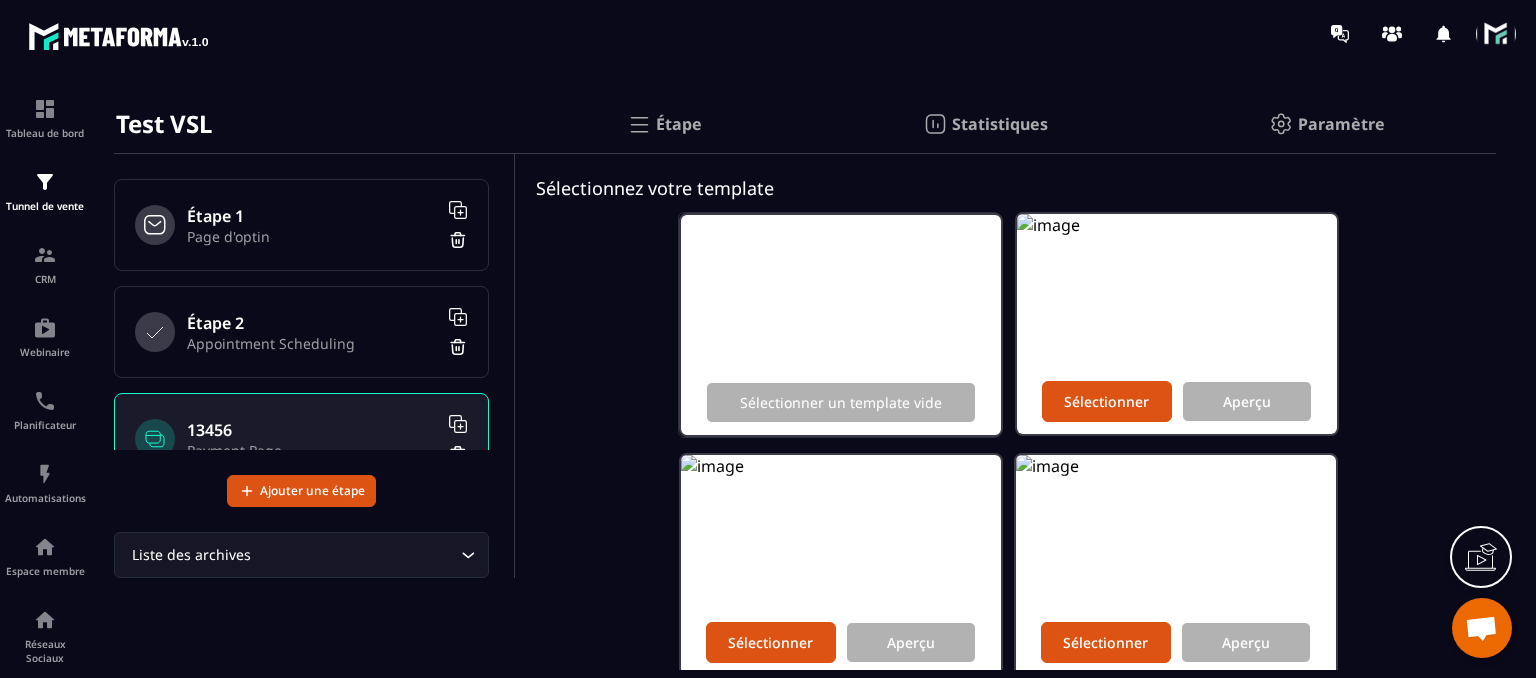 click on "Appointment Scheduling" at bounding box center [312, 343] 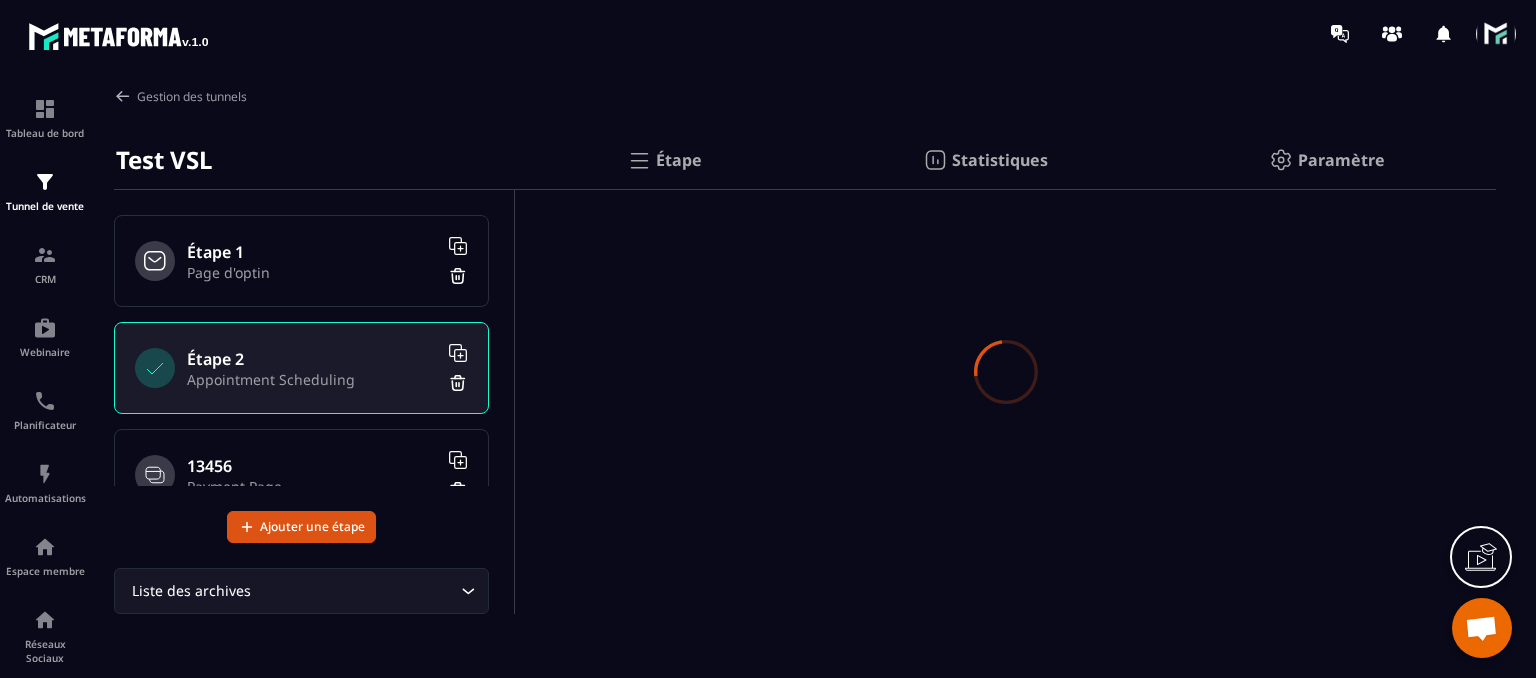 click on "Page d'optin" at bounding box center (312, 272) 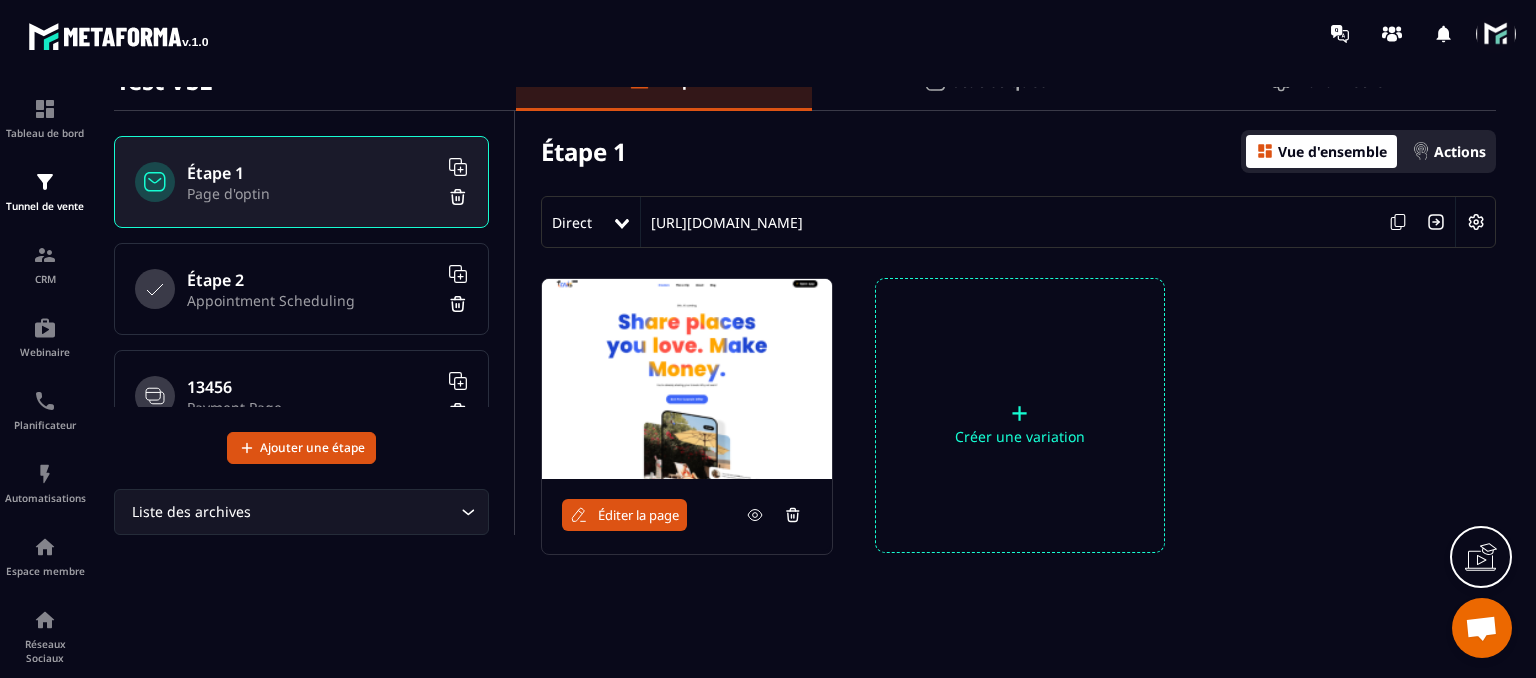 scroll, scrollTop: 100, scrollLeft: 0, axis: vertical 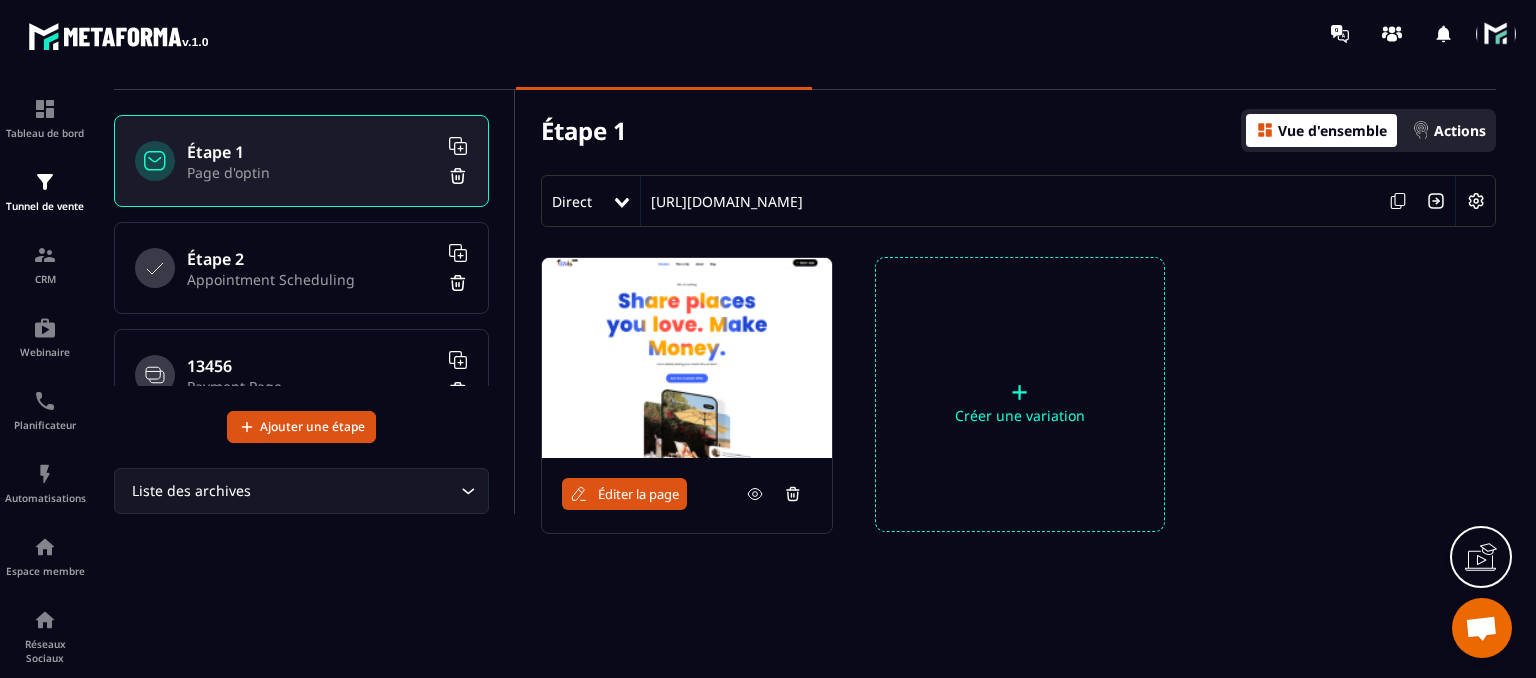 click on "Éditer la page" at bounding box center [624, 494] 